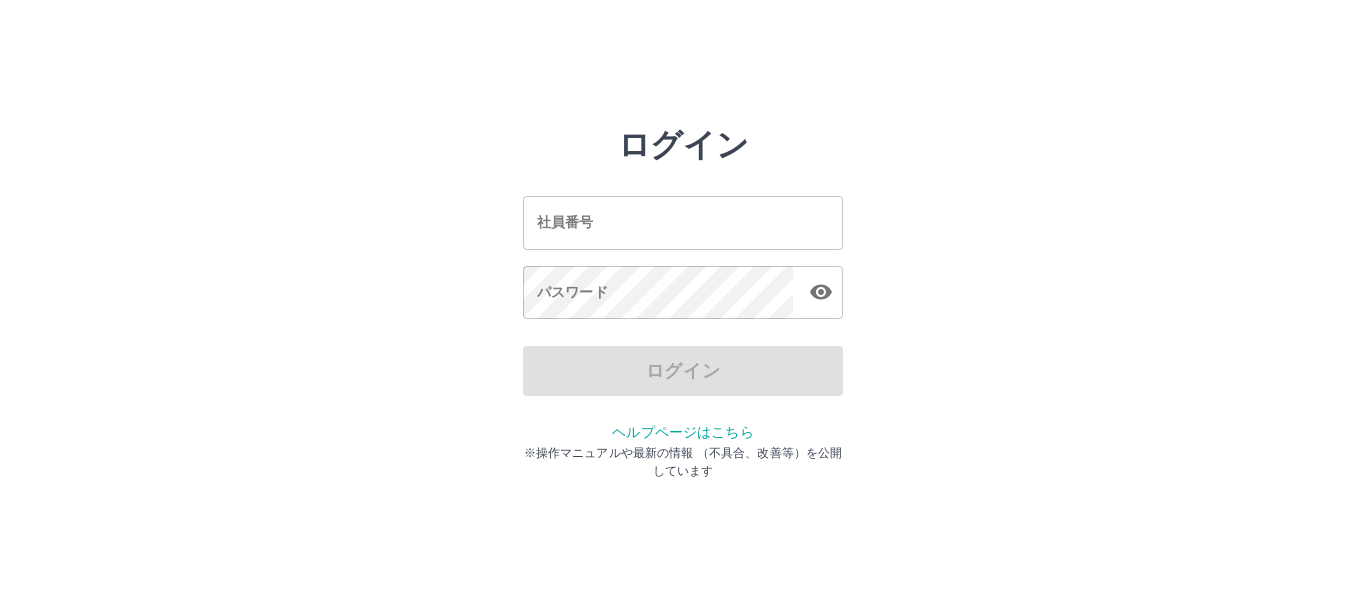scroll, scrollTop: 0, scrollLeft: 0, axis: both 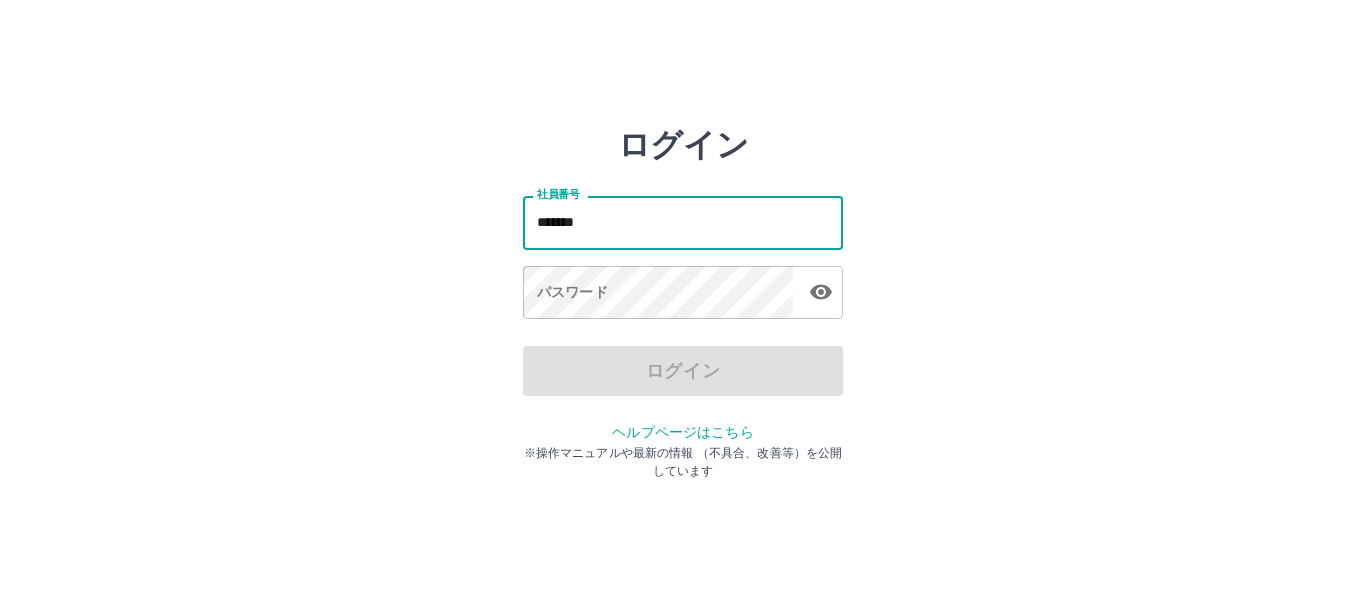 type on "*******" 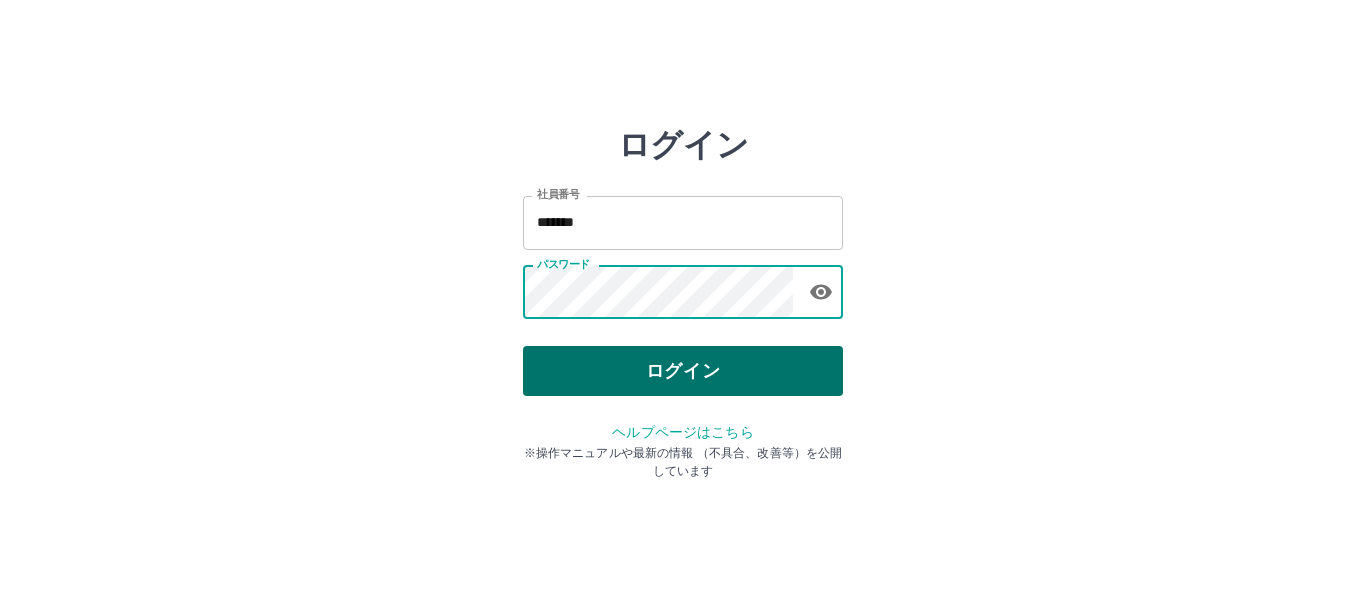 click on "ログイン" at bounding box center (683, 371) 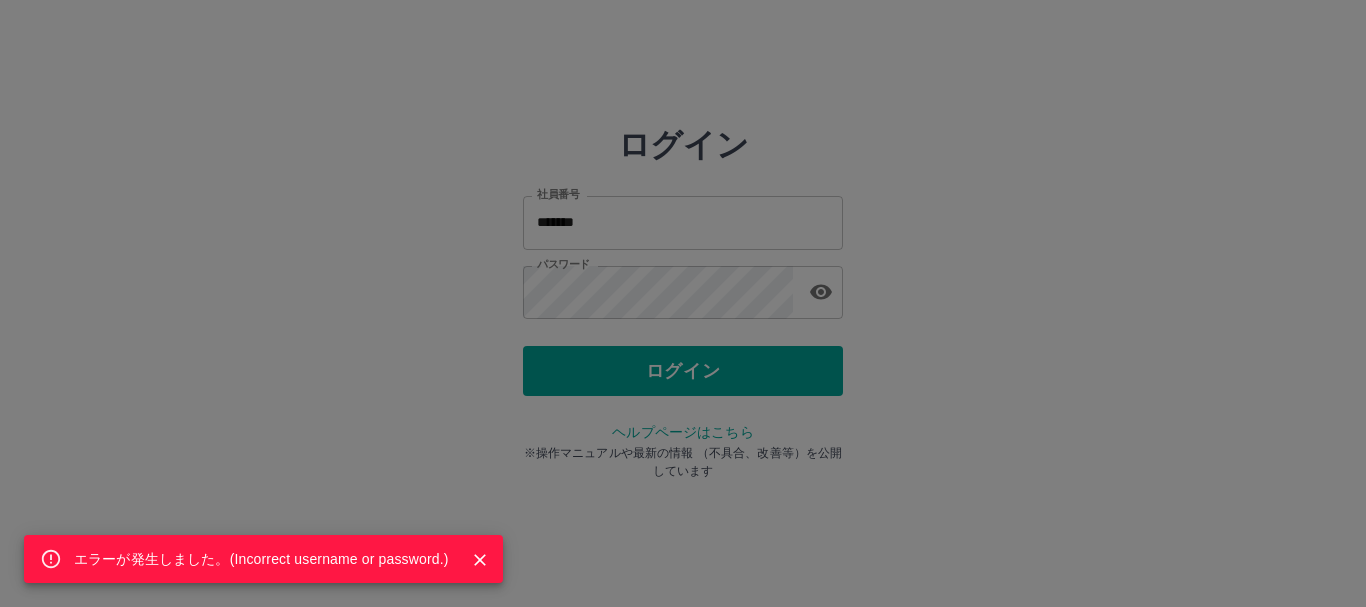 click on "エラーが発生しました。( Incorrect username or password. )" at bounding box center [683, 303] 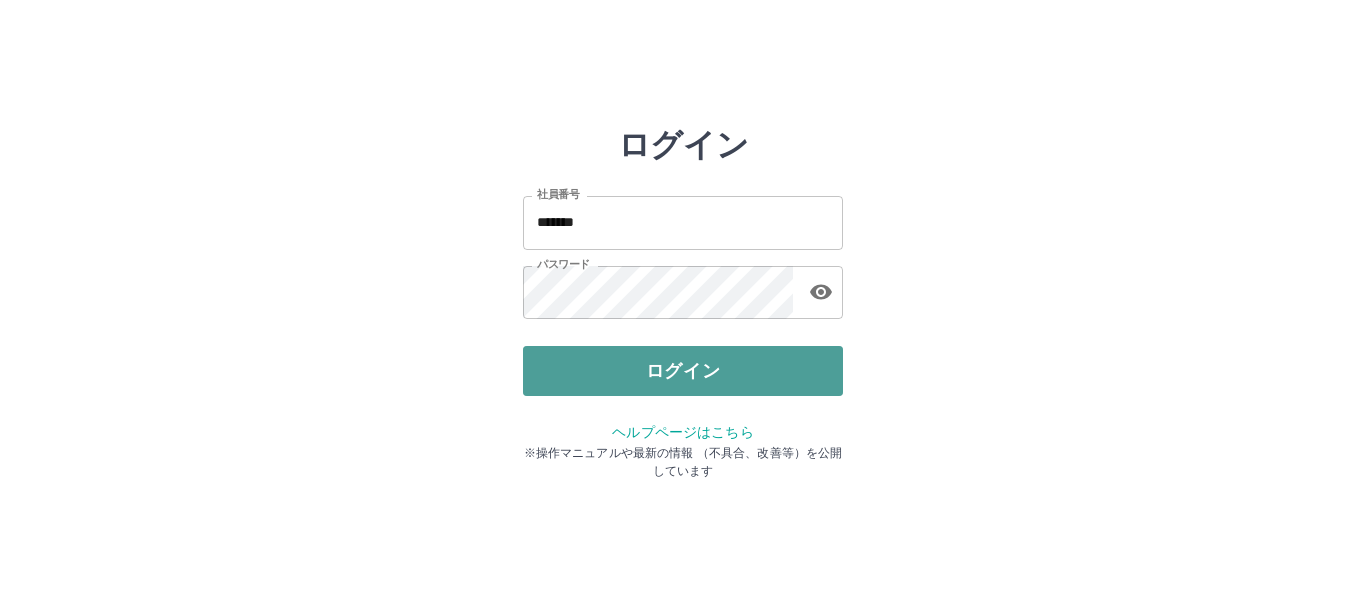 click on "ログイン" at bounding box center (683, 371) 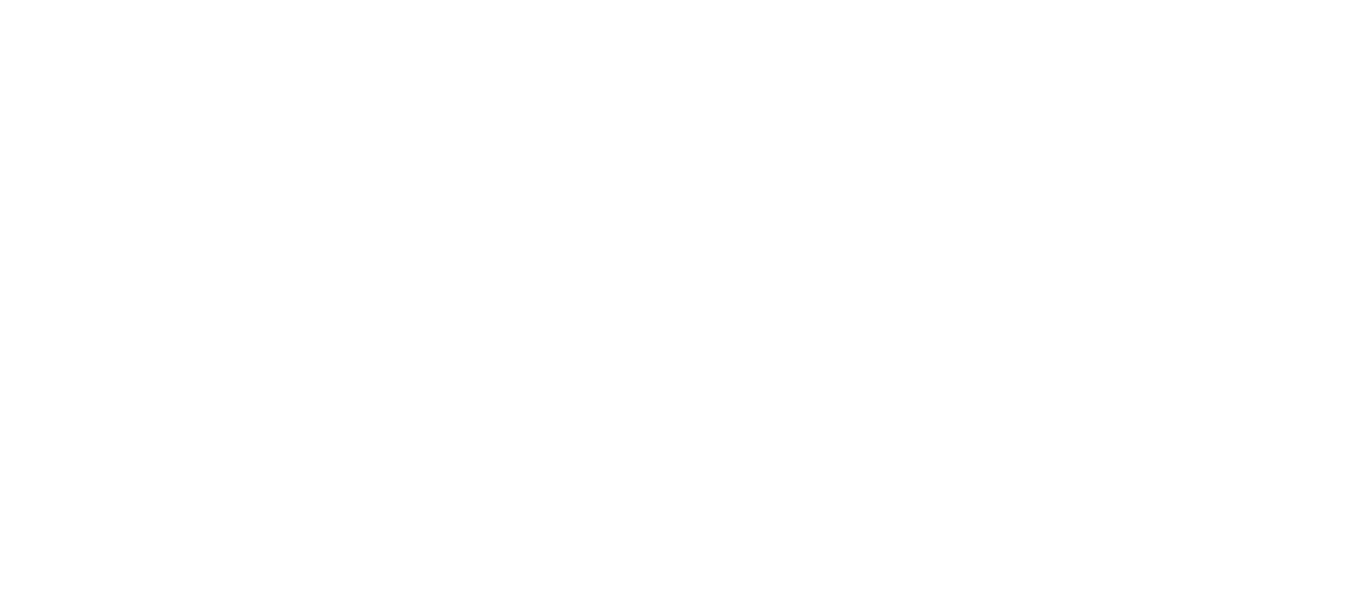 scroll, scrollTop: 0, scrollLeft: 0, axis: both 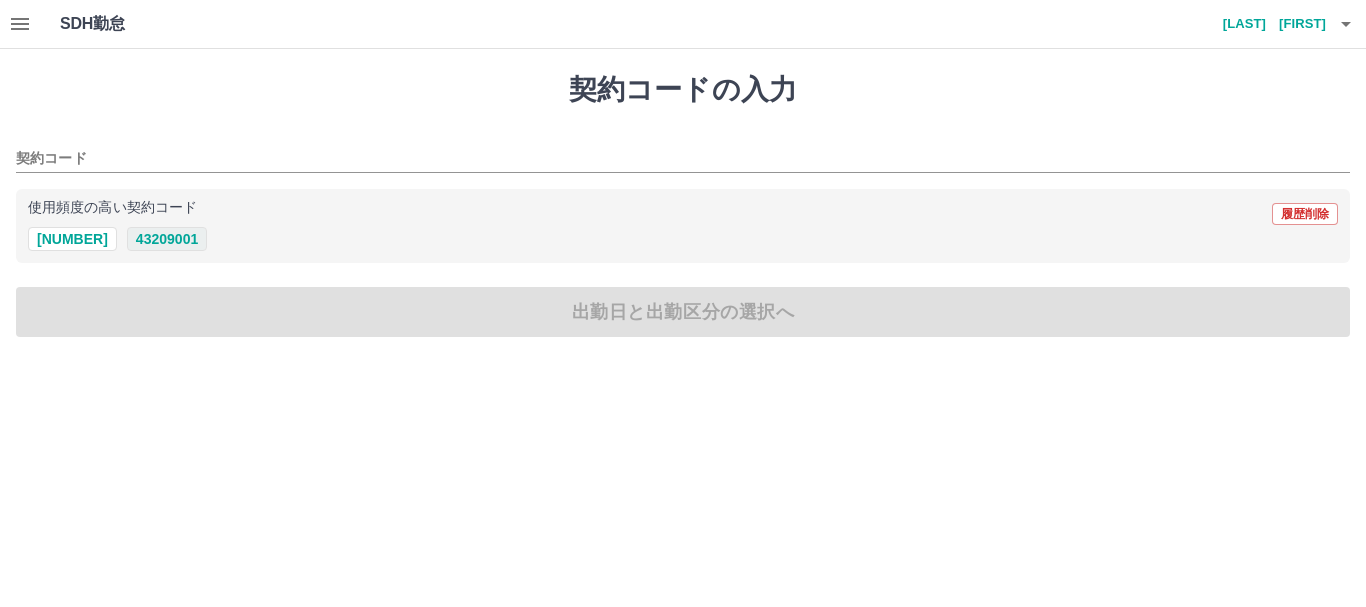 click on "43209001" at bounding box center [167, 239] 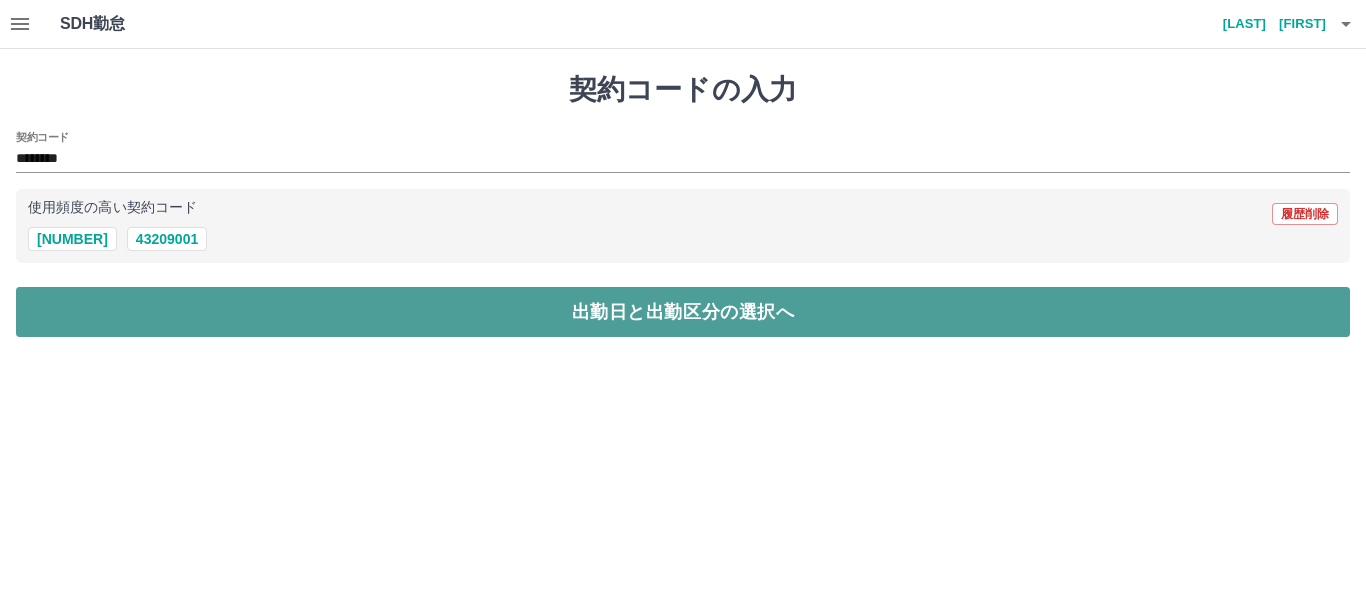 click on "出勤日と出勤区分の選択へ" at bounding box center [683, 312] 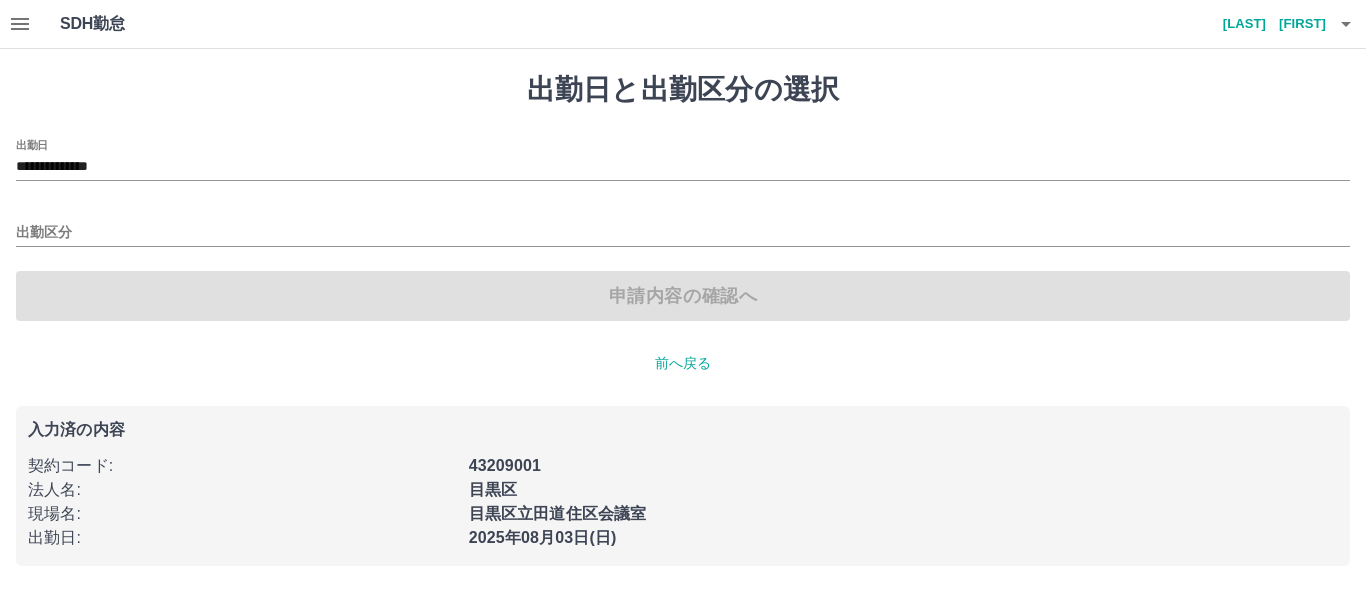 click on "申請内容の確認へ" at bounding box center [683, 296] 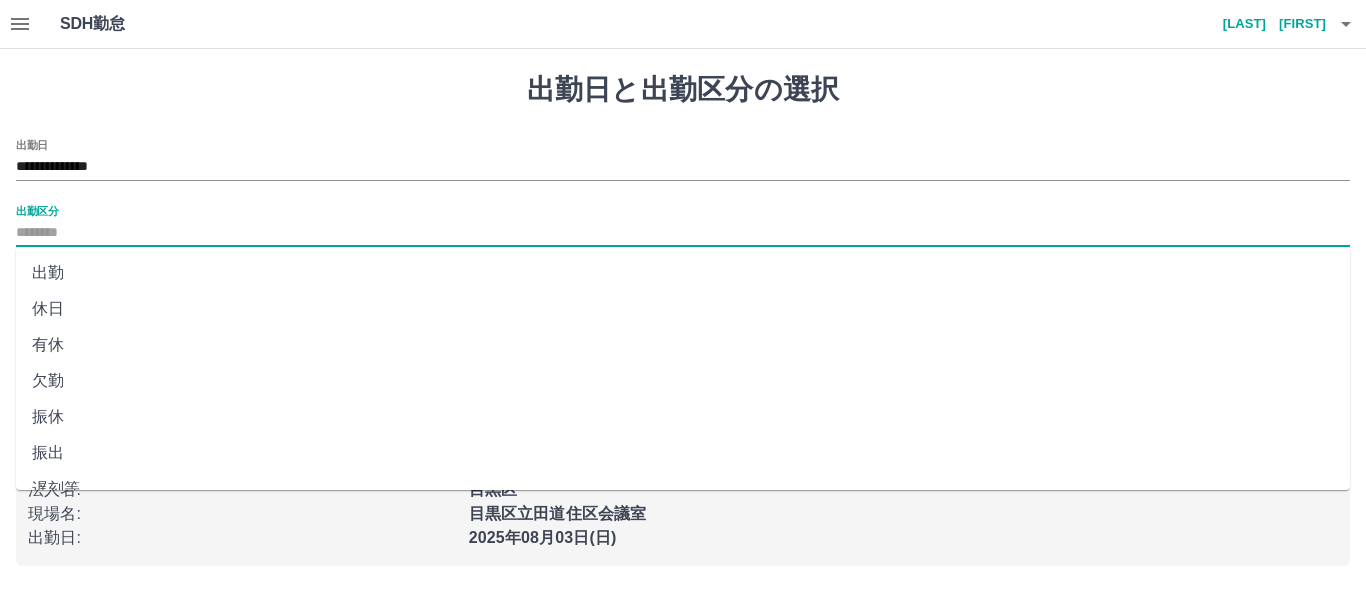 click on "出勤区分" at bounding box center [683, 233] 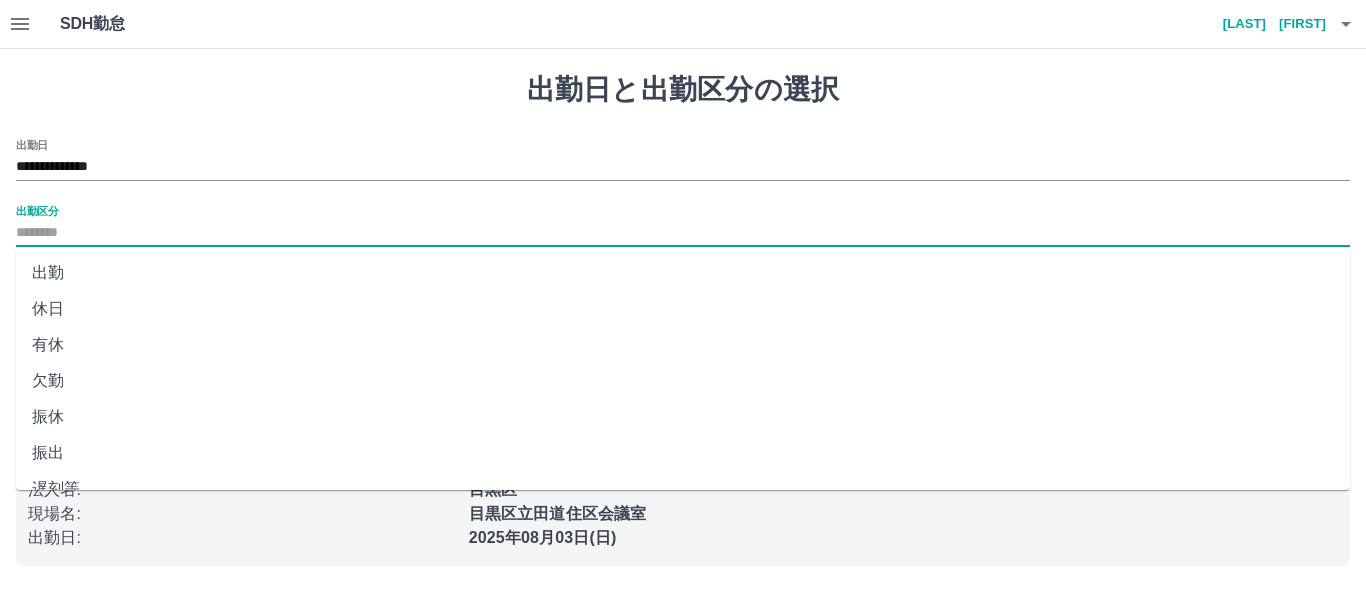 click on "出勤" at bounding box center [683, 273] 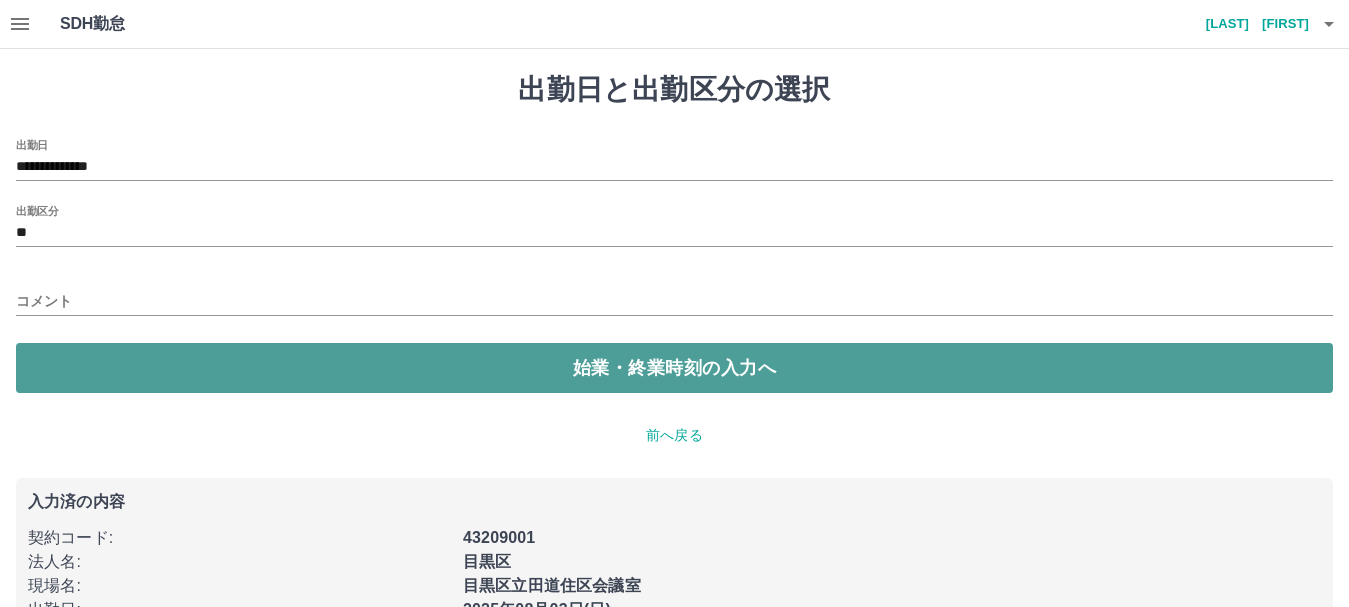 click on "始業・終業時刻の入力へ" at bounding box center (674, 368) 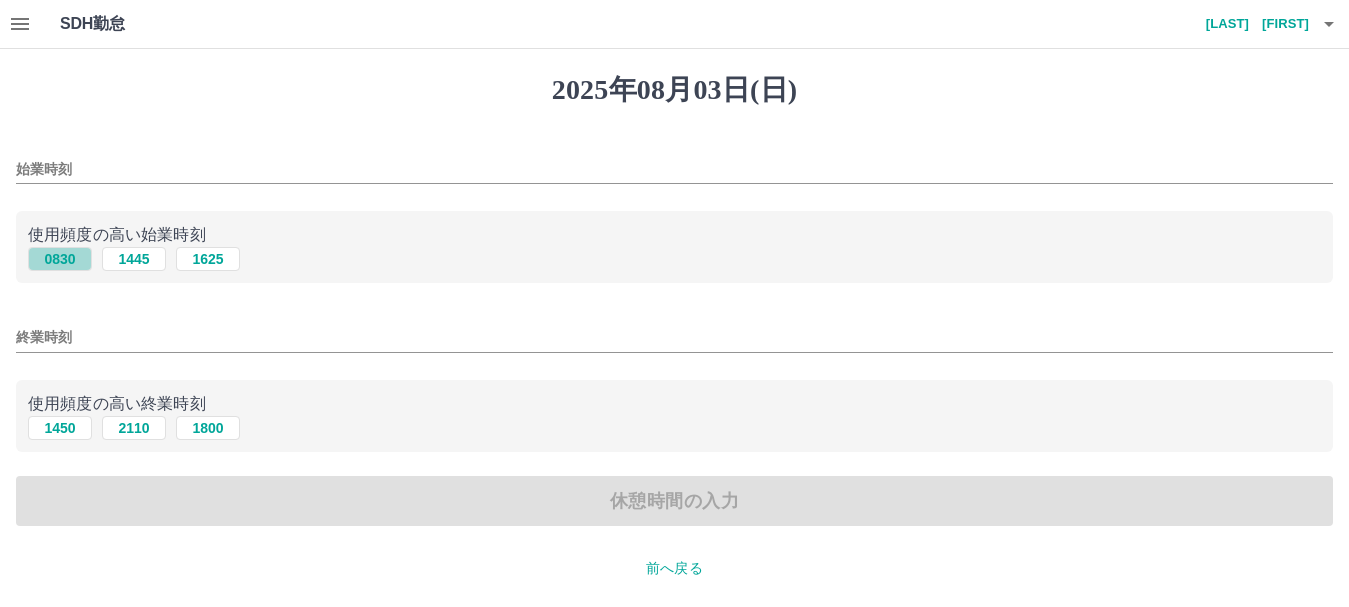 click on "0830" at bounding box center [60, 259] 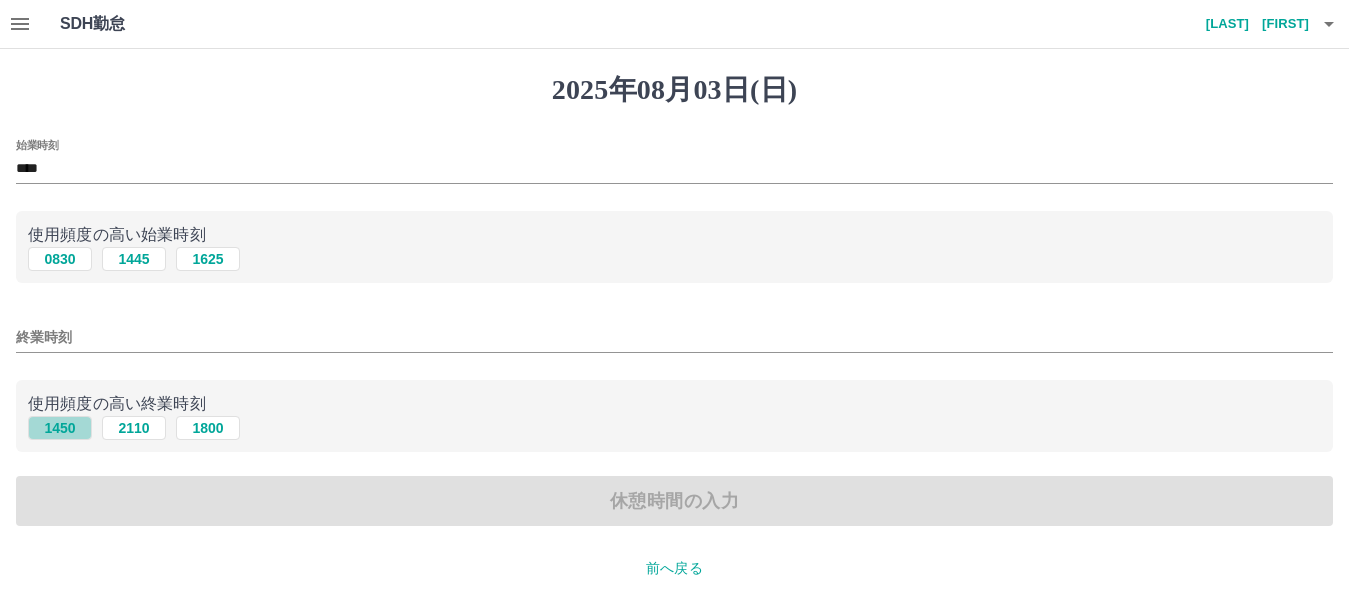 click on "1450" at bounding box center [60, 428] 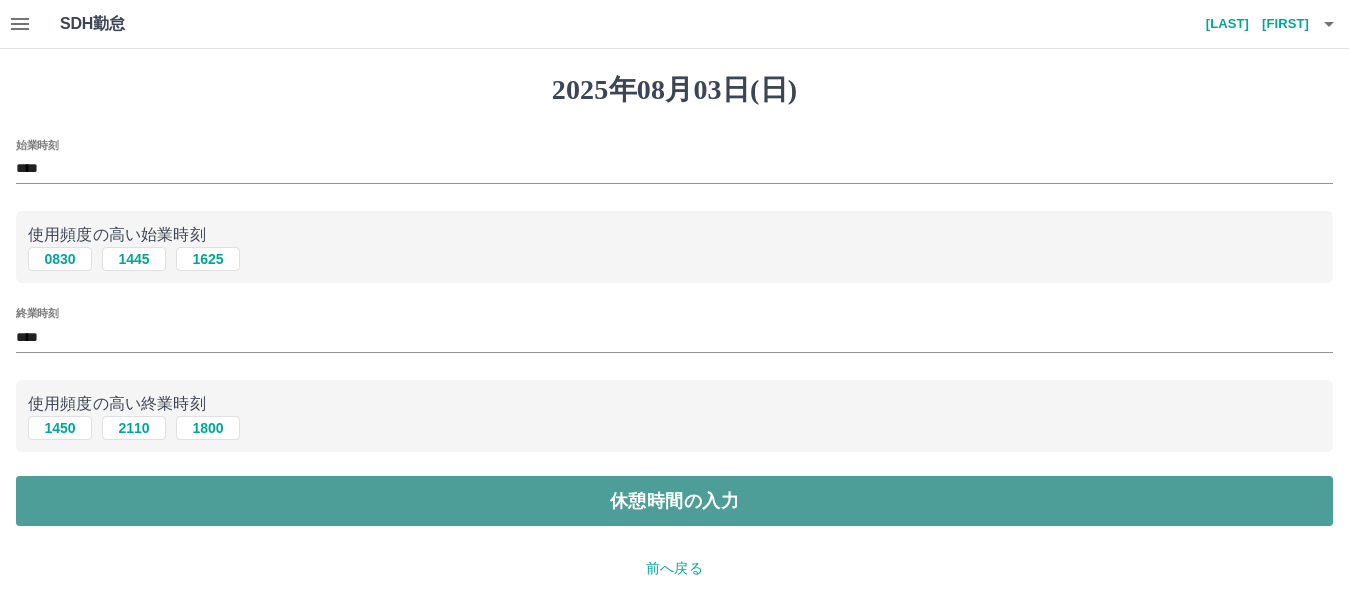 click on "休憩時間の入力" at bounding box center [674, 501] 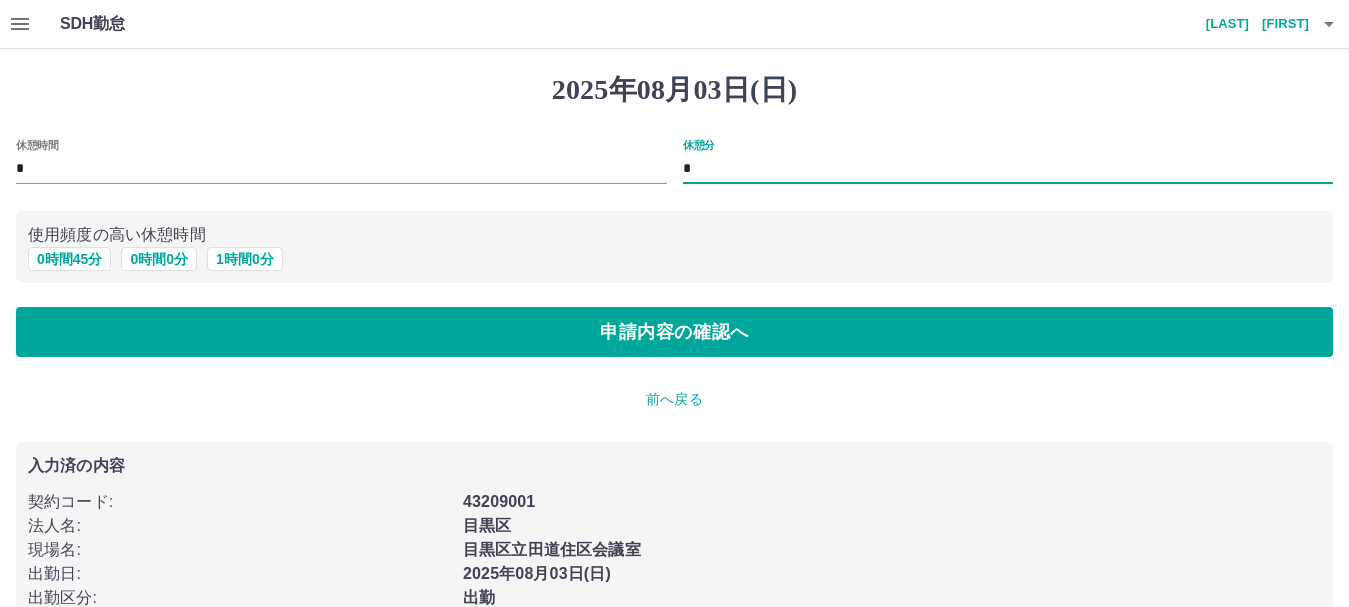 click on "*" at bounding box center [1008, 169] 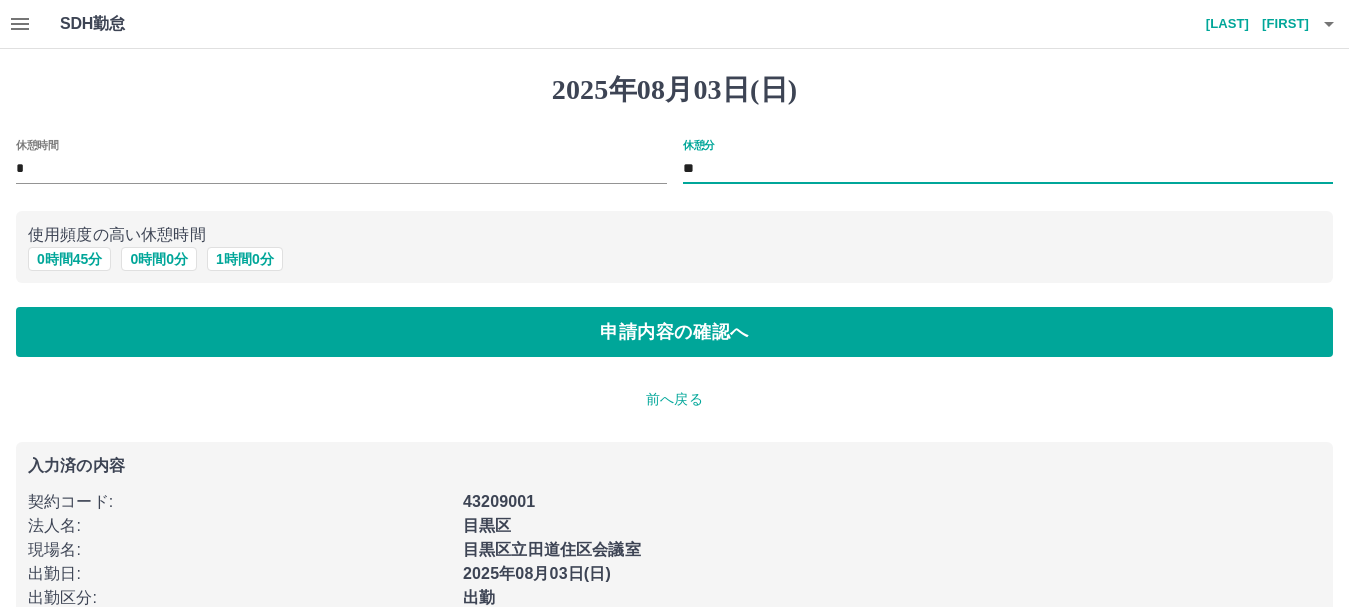 type on "**" 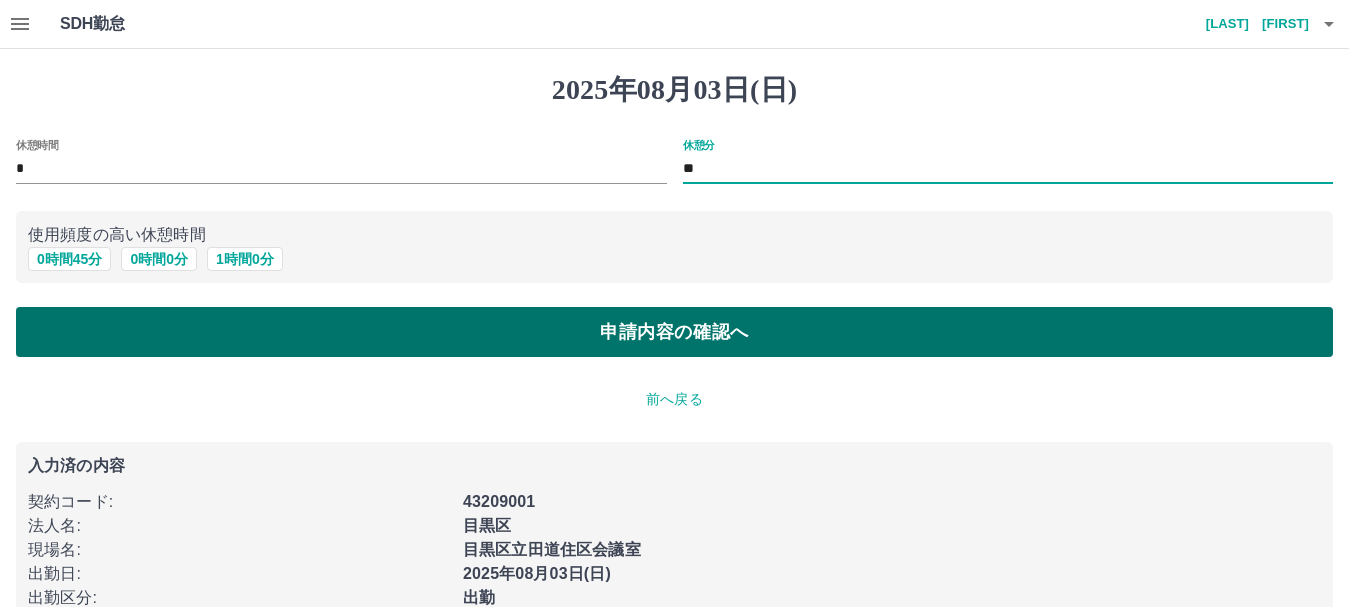 click on "申請内容の確認へ" at bounding box center [674, 332] 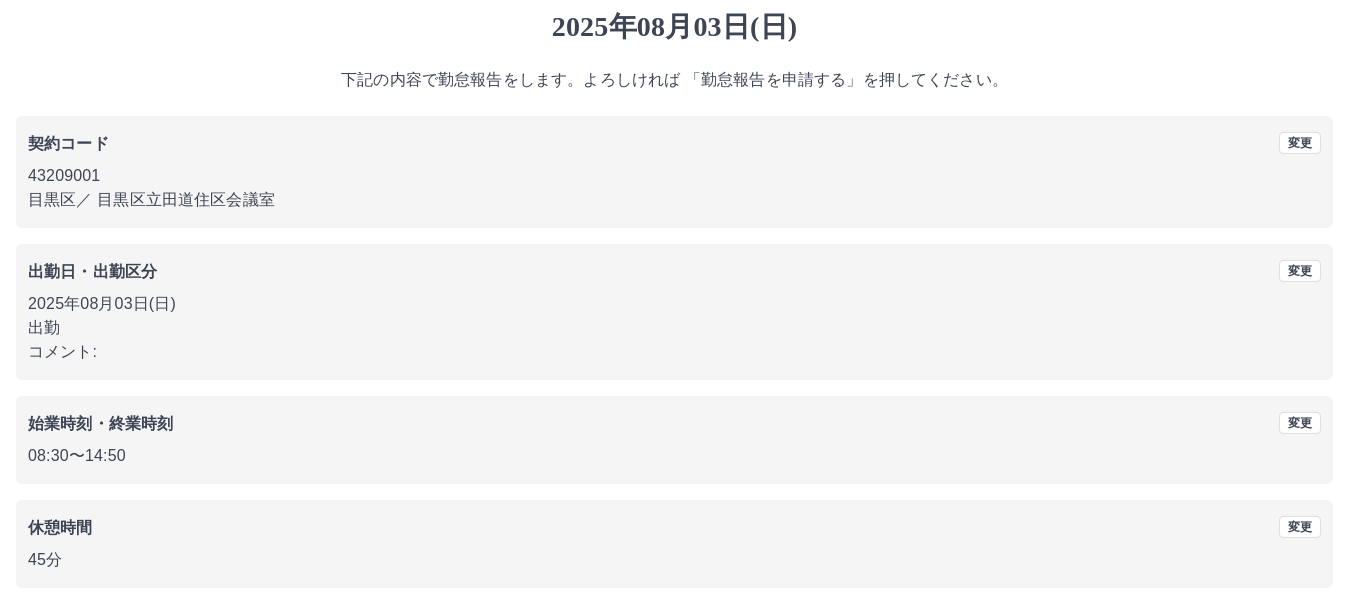 scroll, scrollTop: 142, scrollLeft: 0, axis: vertical 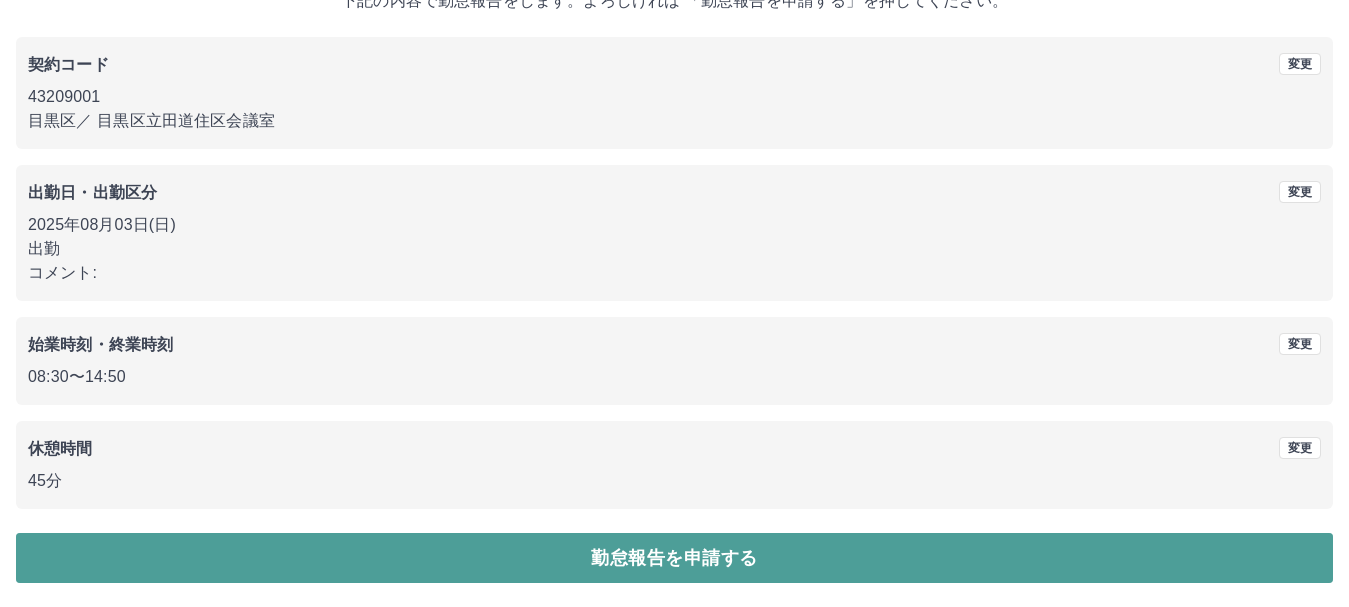 click on "勤怠報告を申請する" at bounding box center [674, 558] 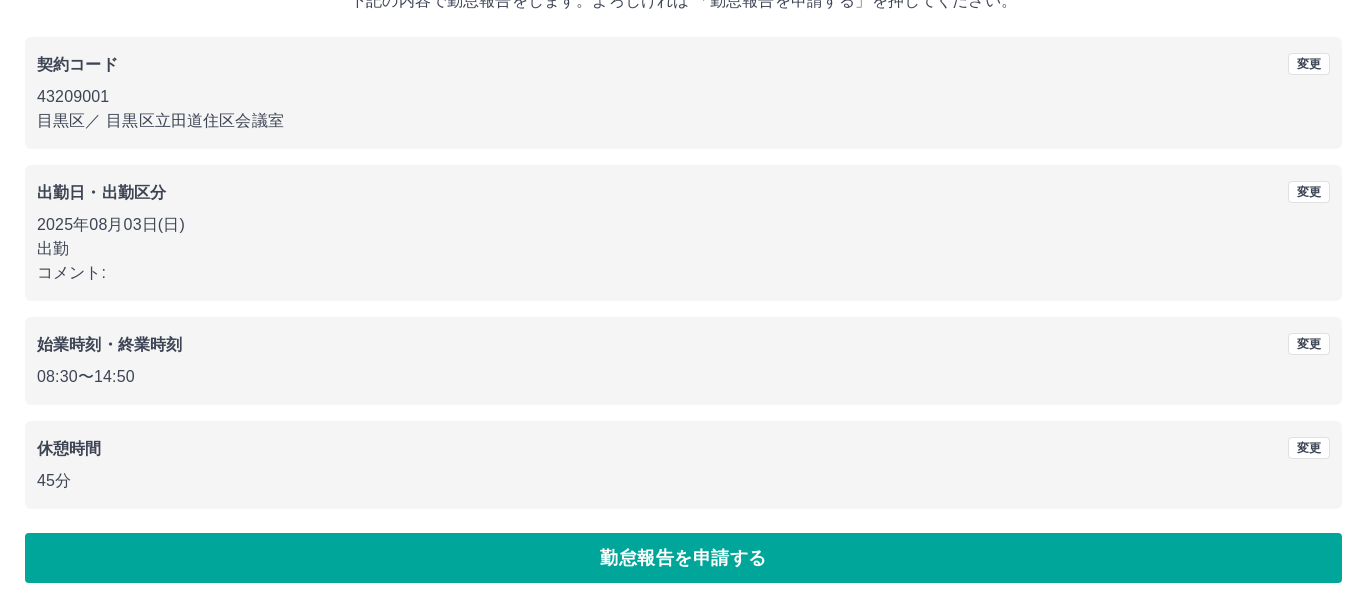 scroll, scrollTop: 0, scrollLeft: 0, axis: both 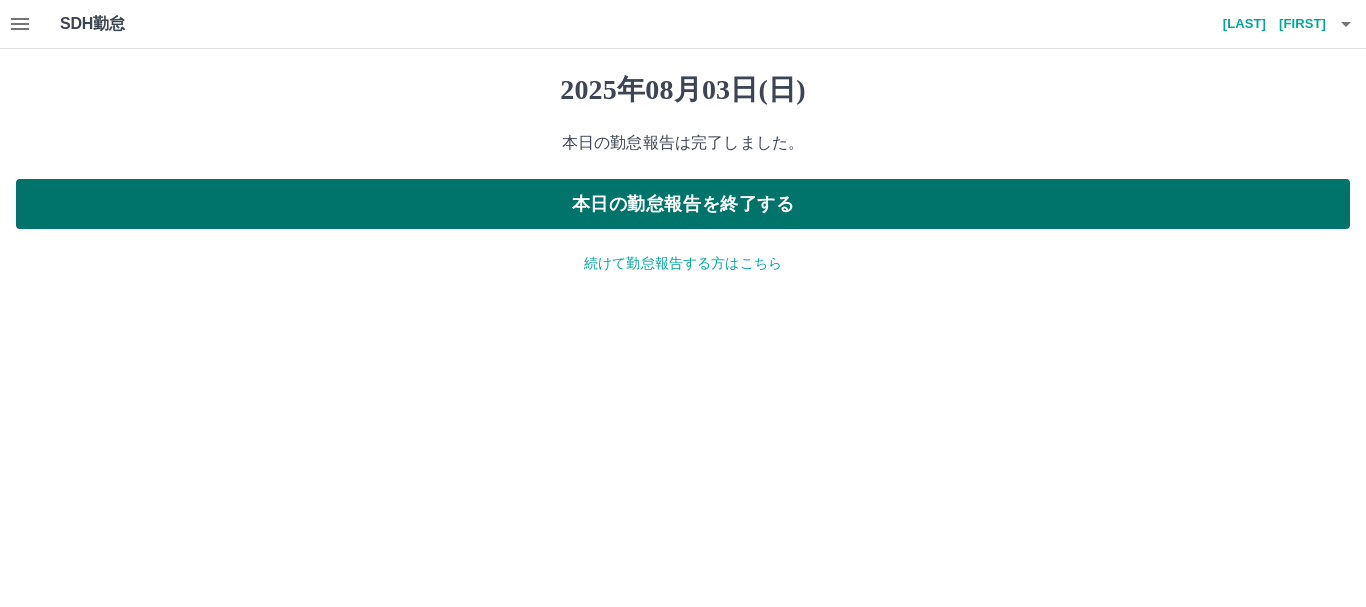 click on "本日の勤怠報告を終了する" at bounding box center [683, 204] 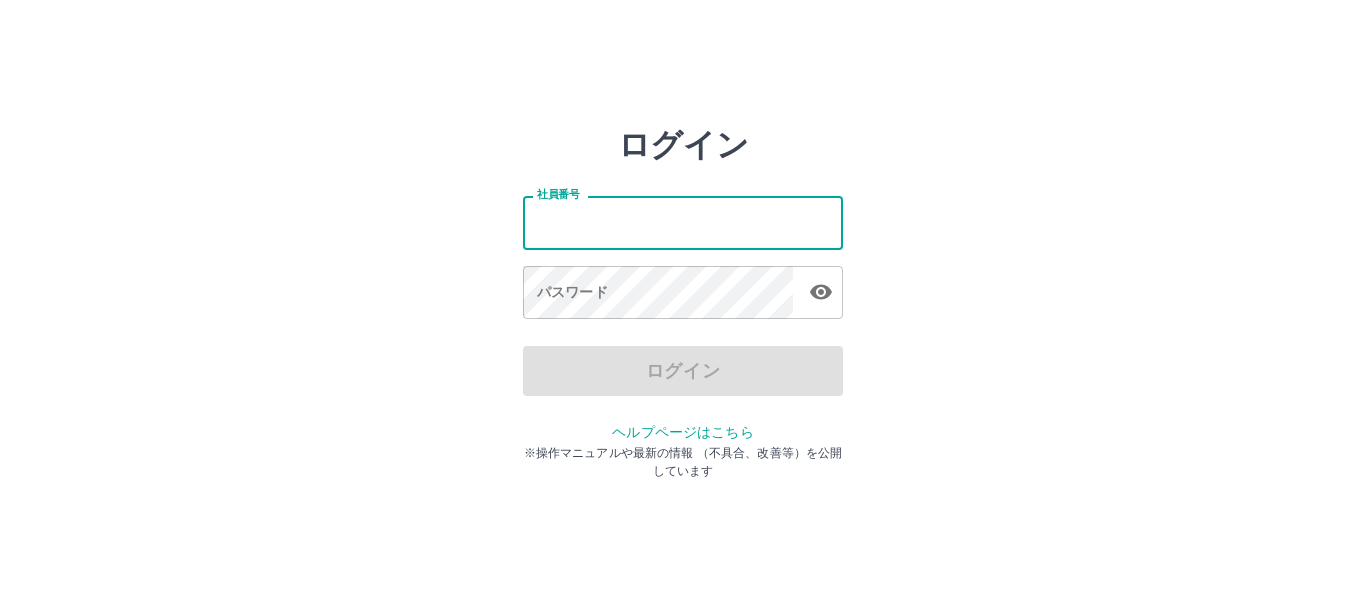 scroll, scrollTop: 0, scrollLeft: 0, axis: both 